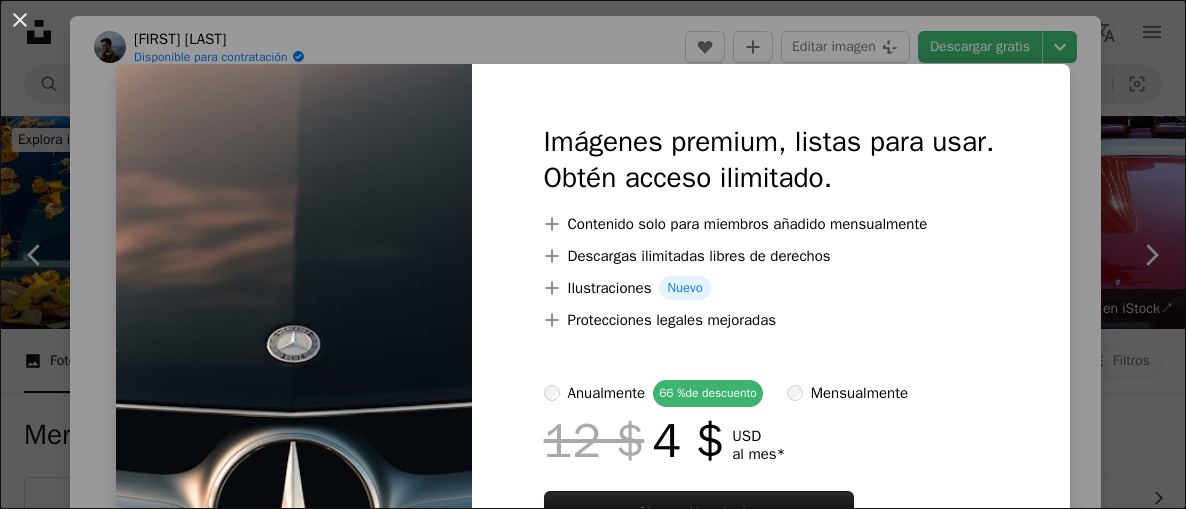 scroll, scrollTop: 1399, scrollLeft: 0, axis: vertical 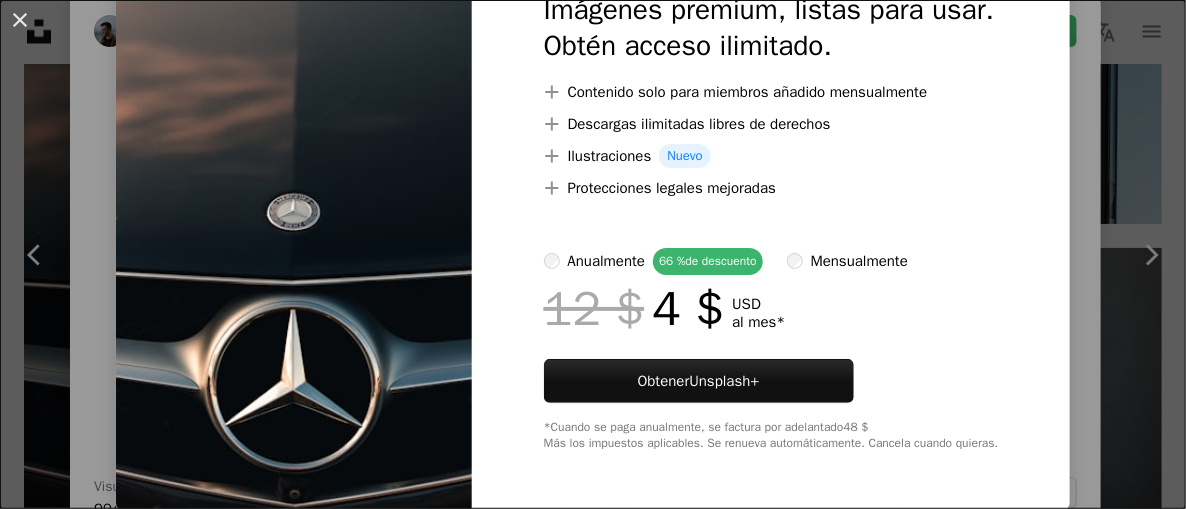 click at bounding box center [294, 221] 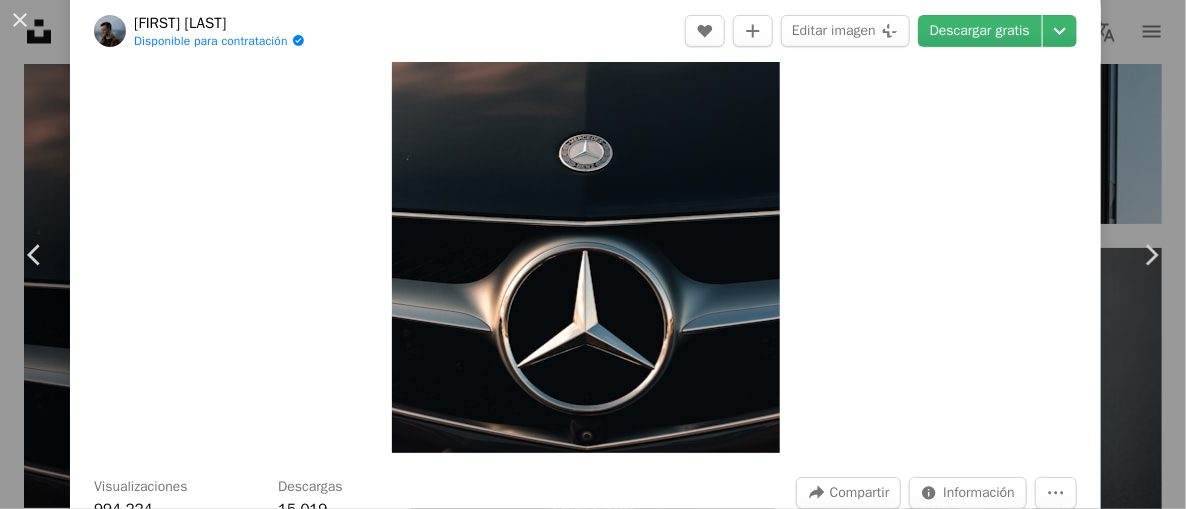 click at bounding box center [586, 162] 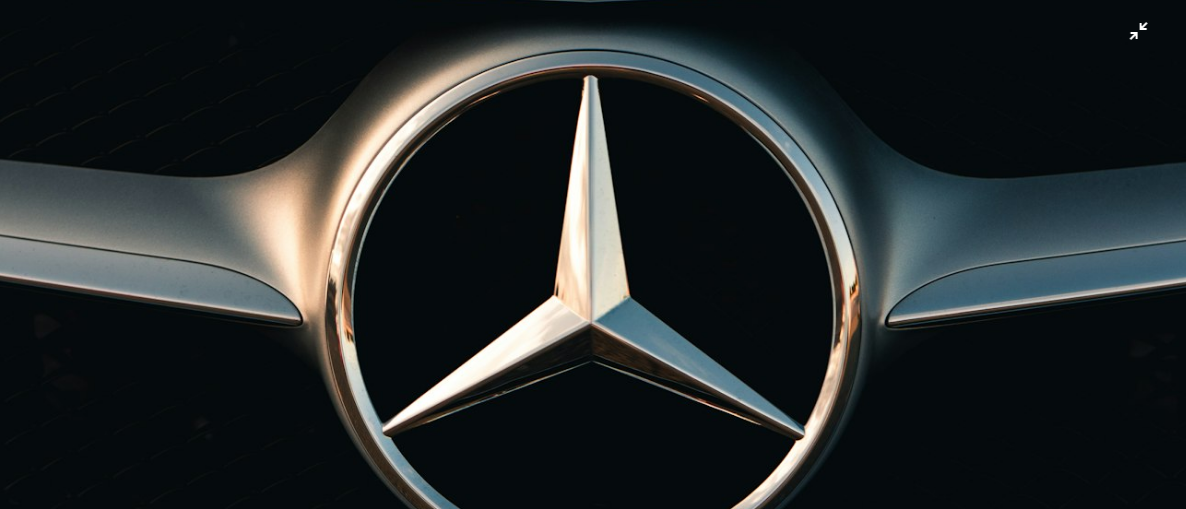 scroll, scrollTop: 1112, scrollLeft: 0, axis: vertical 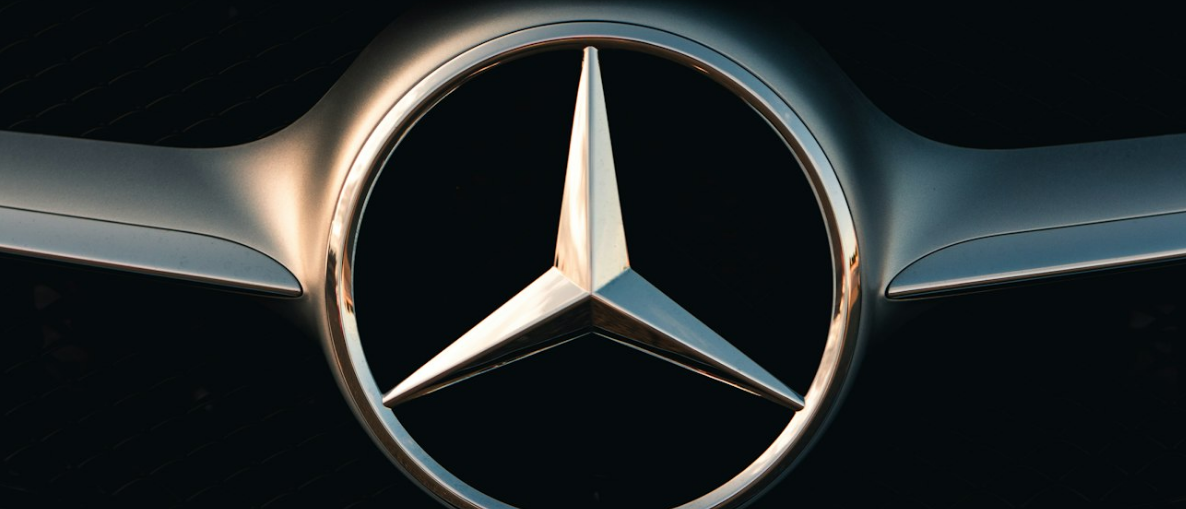 click at bounding box center (593, -224) 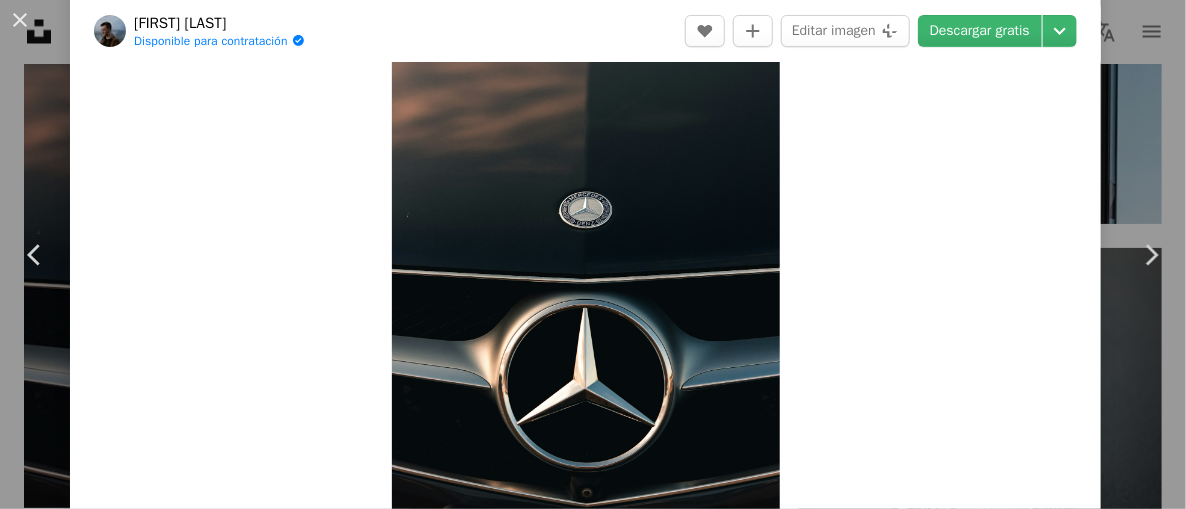 click at bounding box center [586, 219] 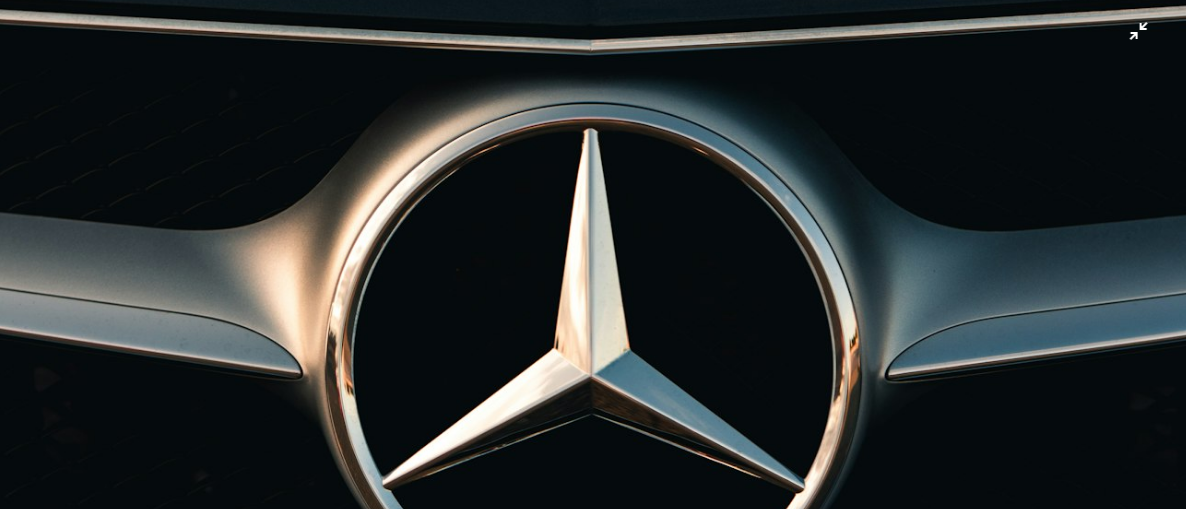 scroll, scrollTop: 1013, scrollLeft: 0, axis: vertical 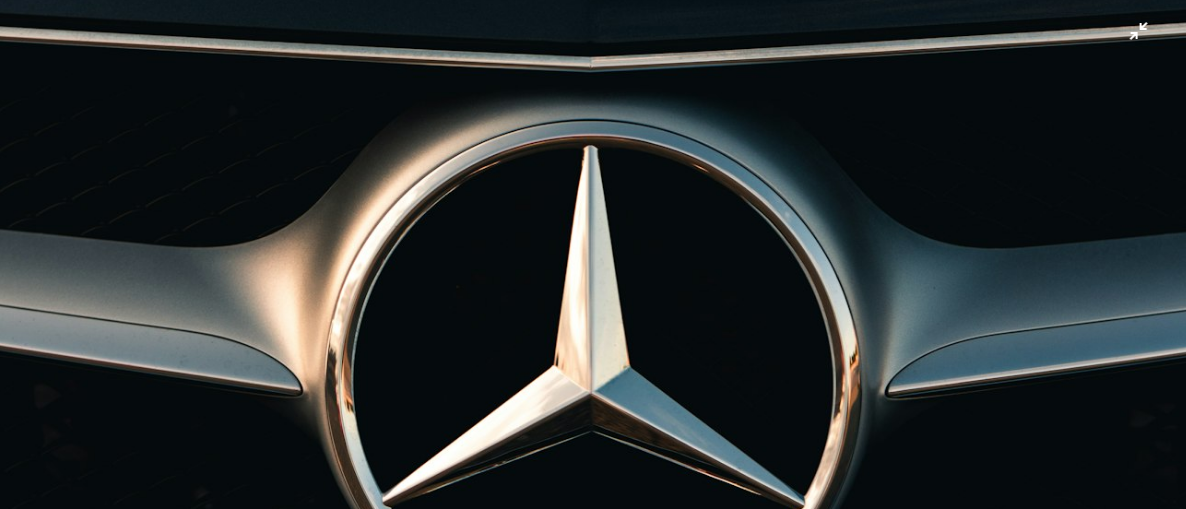 click at bounding box center [593, -125] 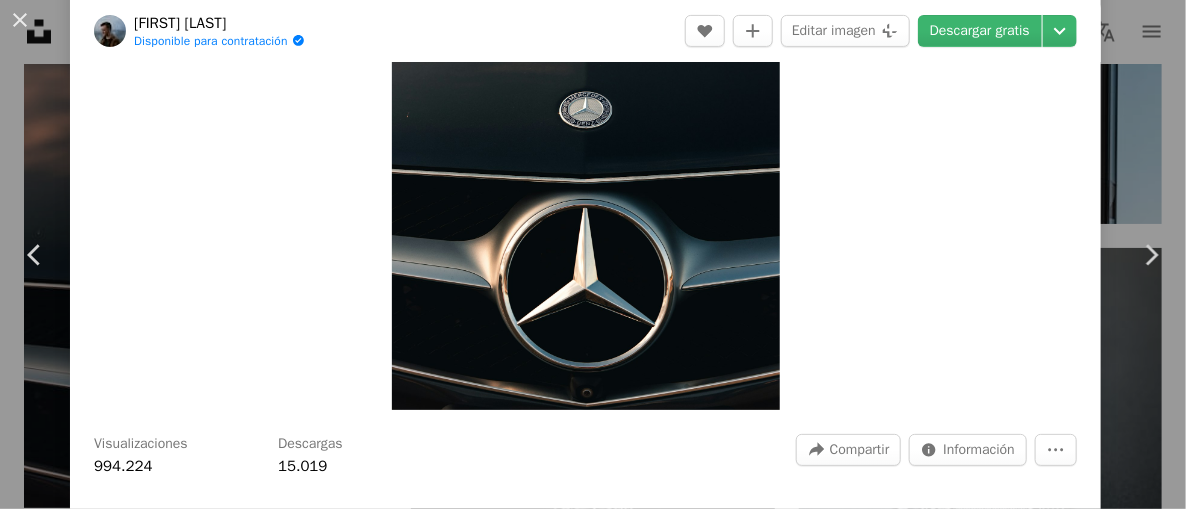 scroll, scrollTop: 159, scrollLeft: 0, axis: vertical 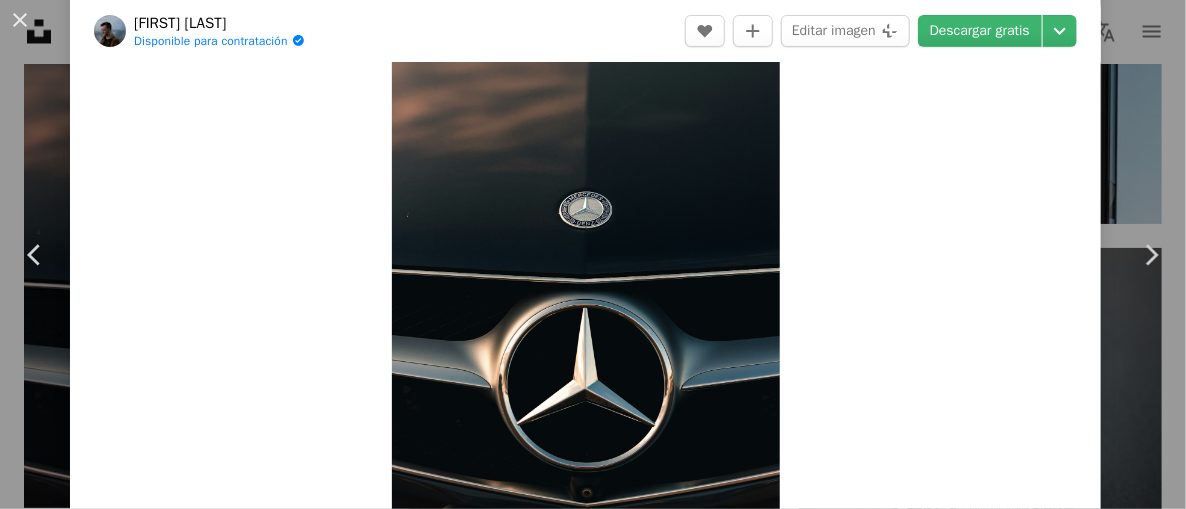 type 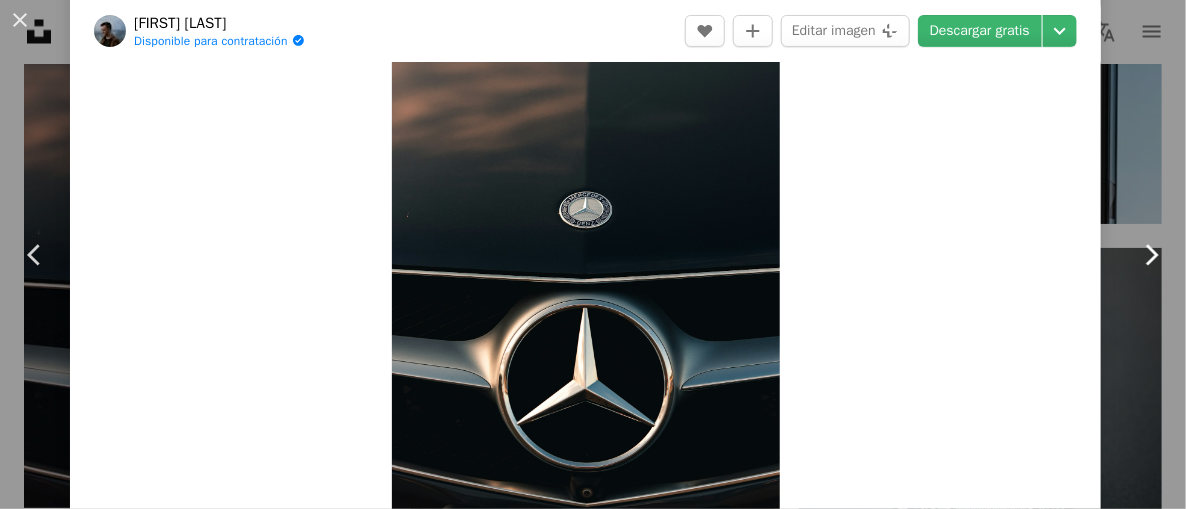 click on "Chevron right" 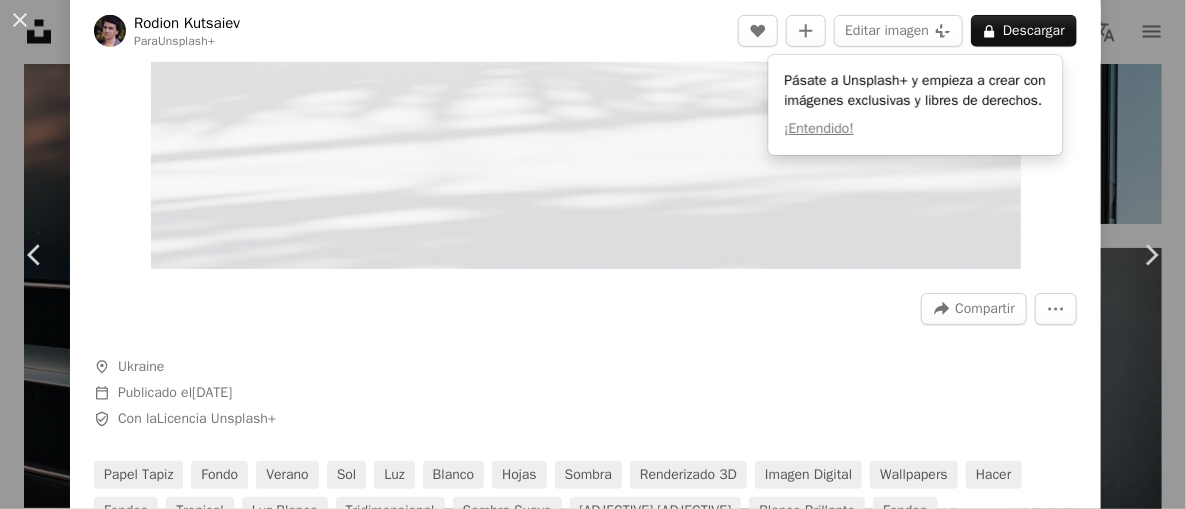scroll, scrollTop: 0, scrollLeft: 0, axis: both 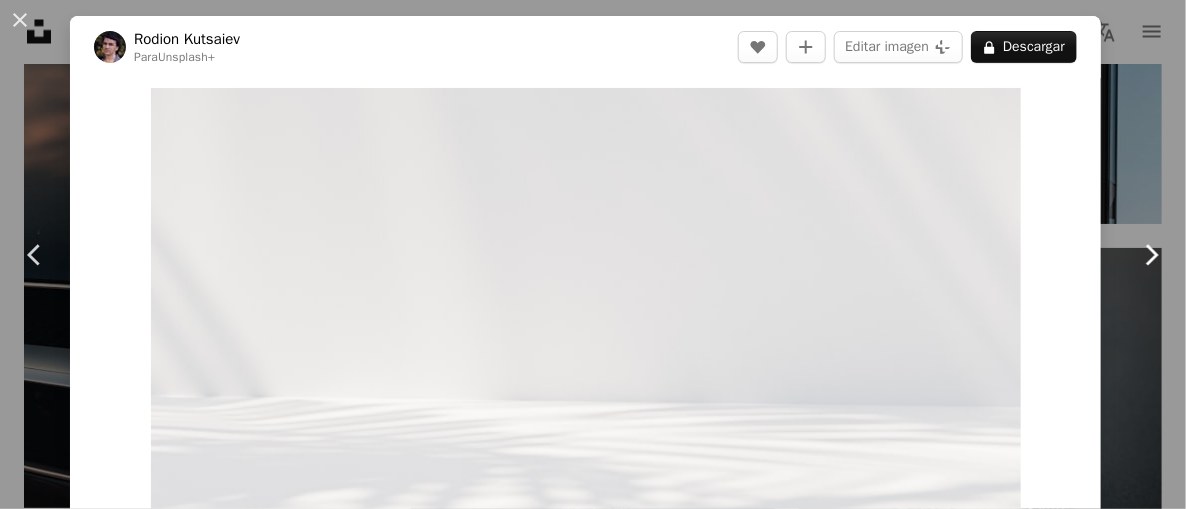 click on "Chevron right" 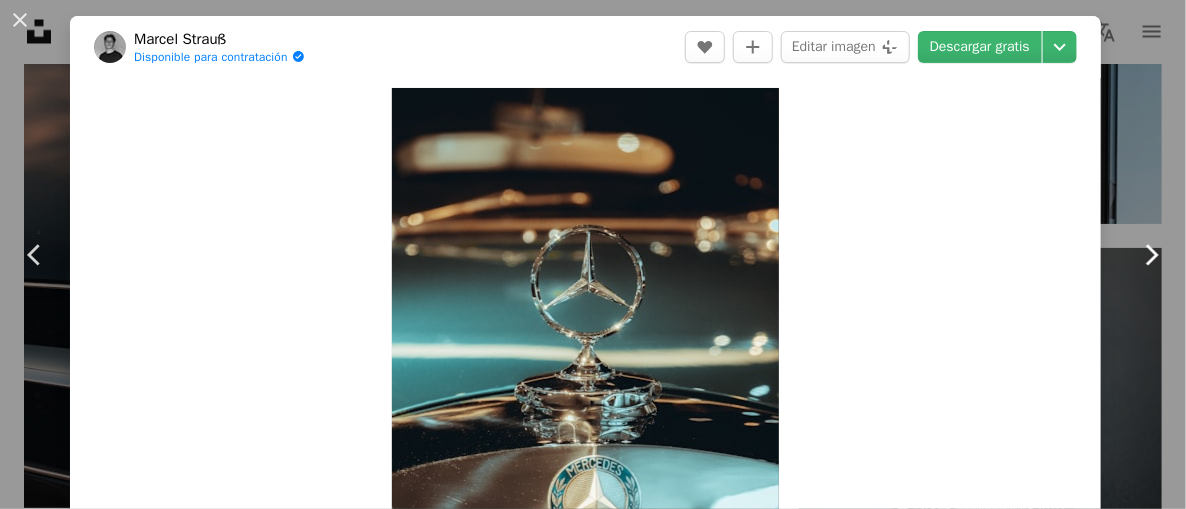 click on "Chevron right" 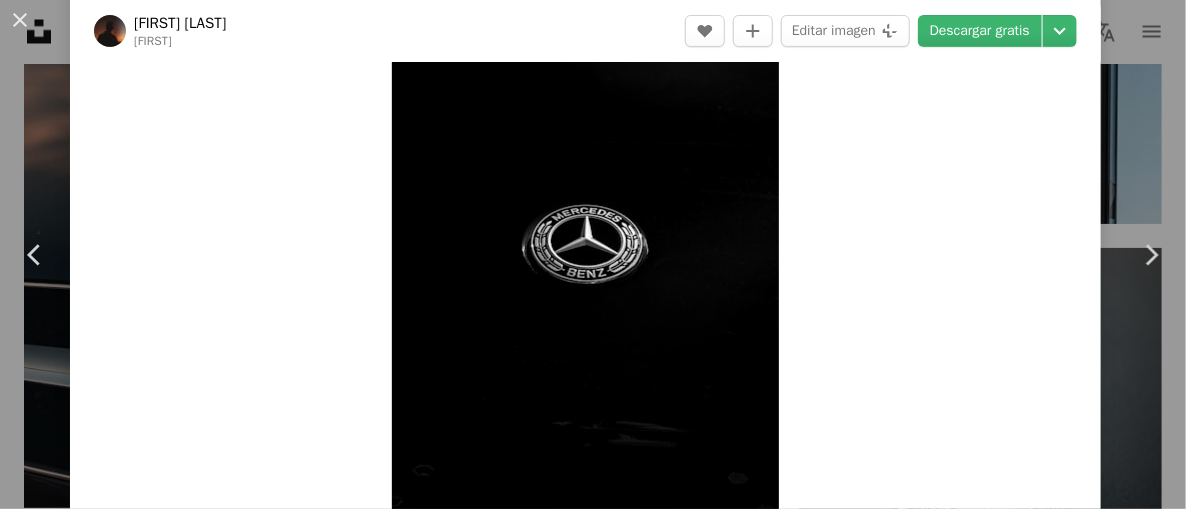 scroll, scrollTop: 99, scrollLeft: 0, axis: vertical 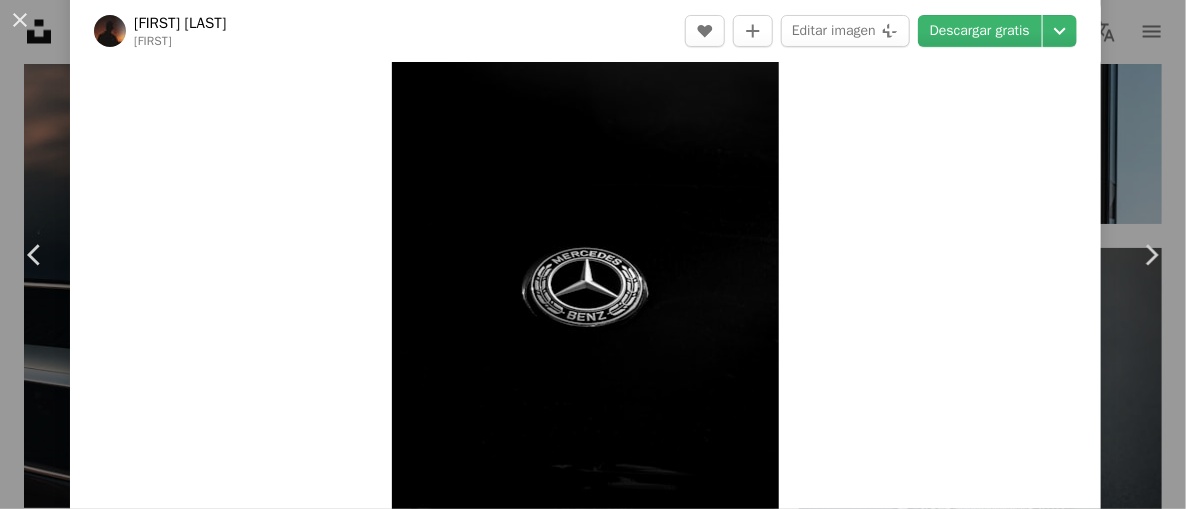 click on "[FIRST] [LAST]" at bounding box center (593, 1040) 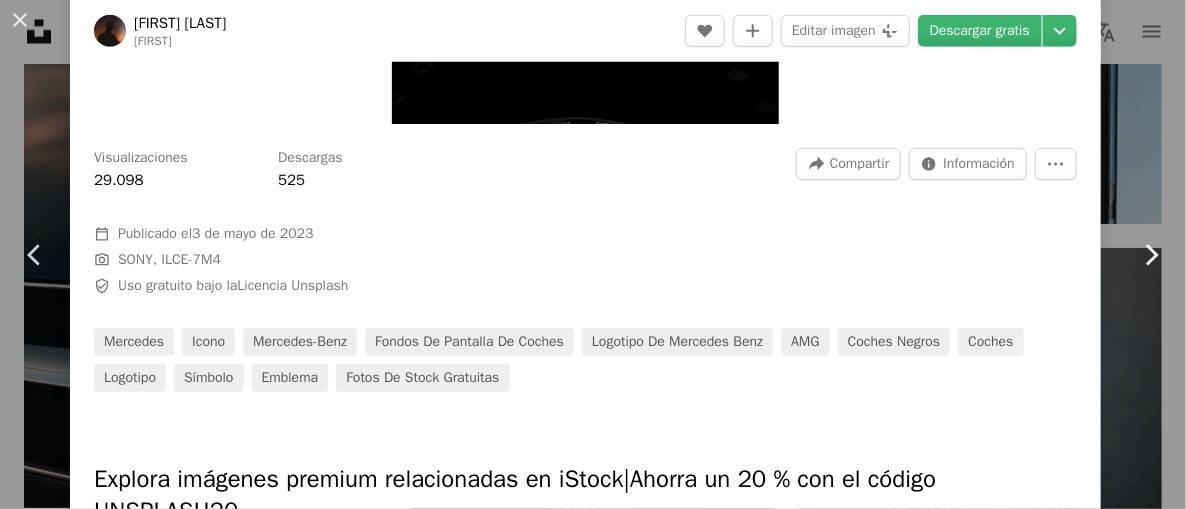 click on "Chevron right" 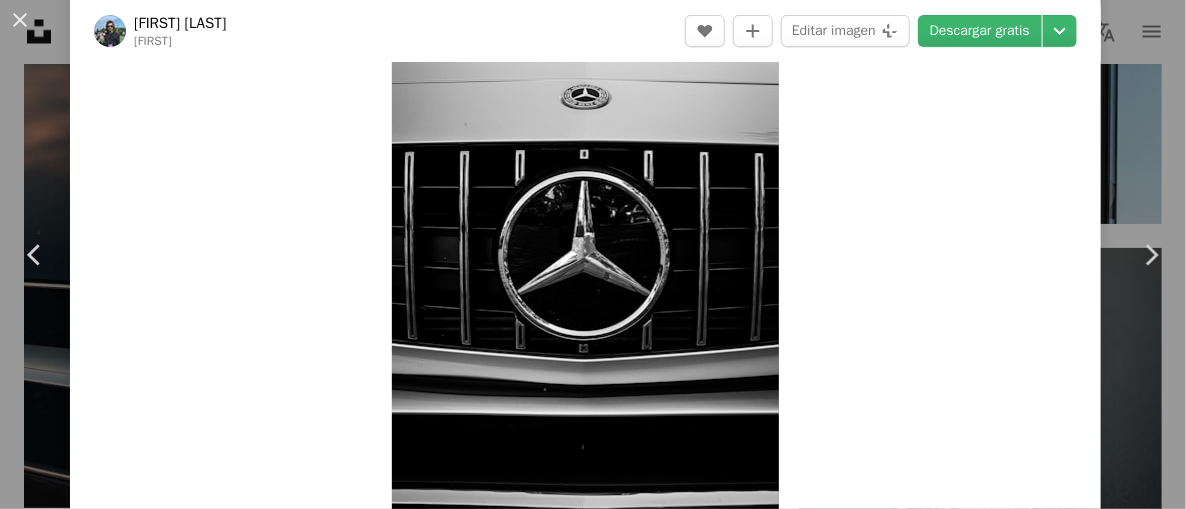 scroll, scrollTop: 199, scrollLeft: 0, axis: vertical 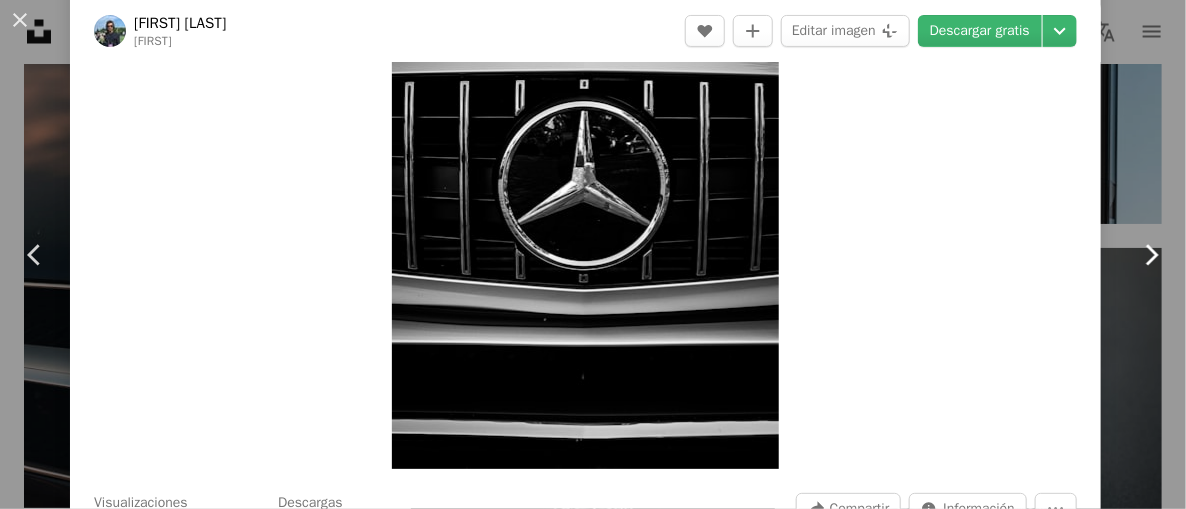 click on "Chevron right" 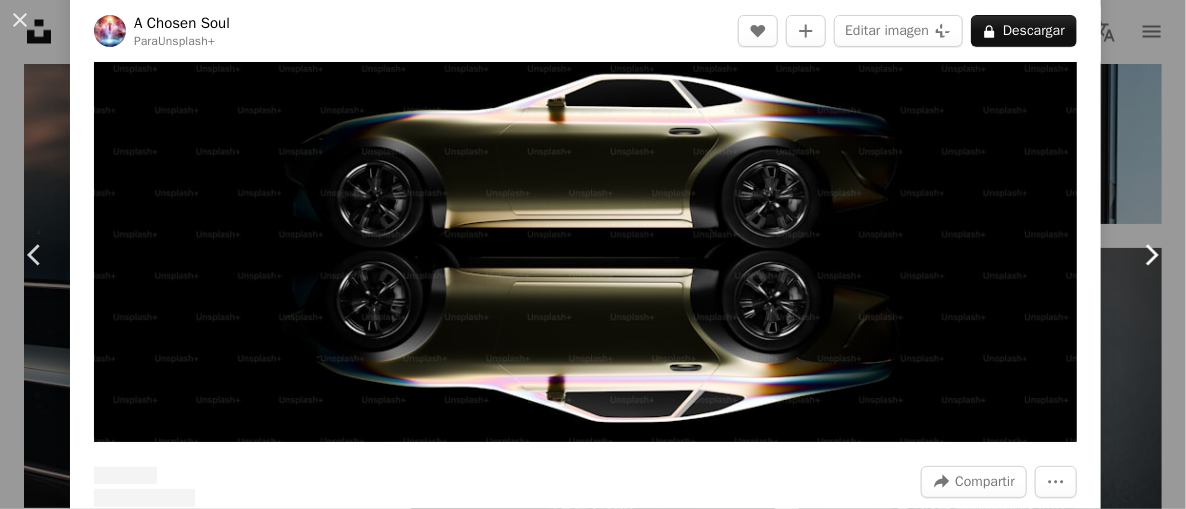 scroll, scrollTop: 0, scrollLeft: 0, axis: both 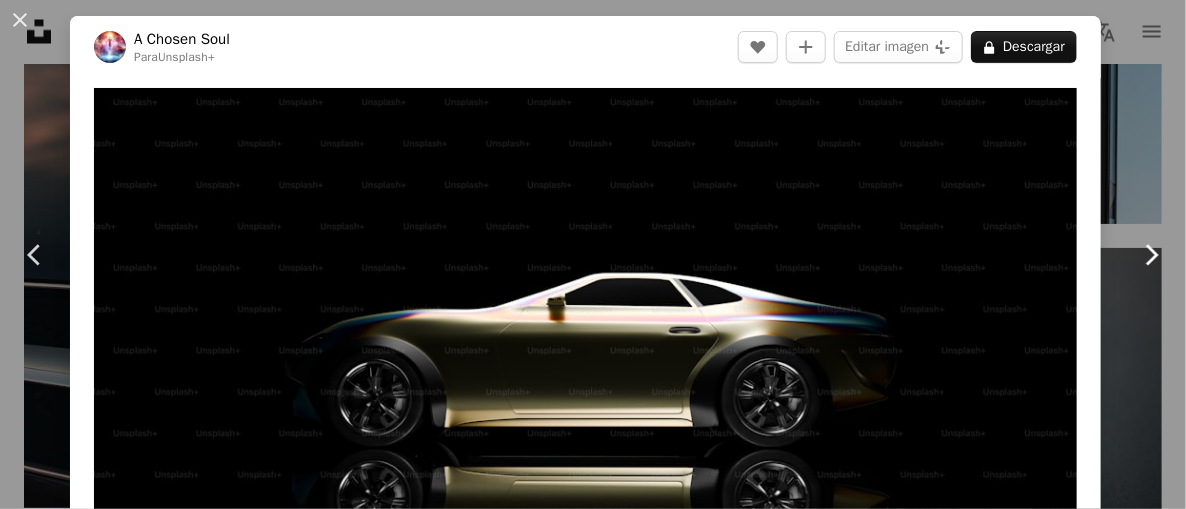 click 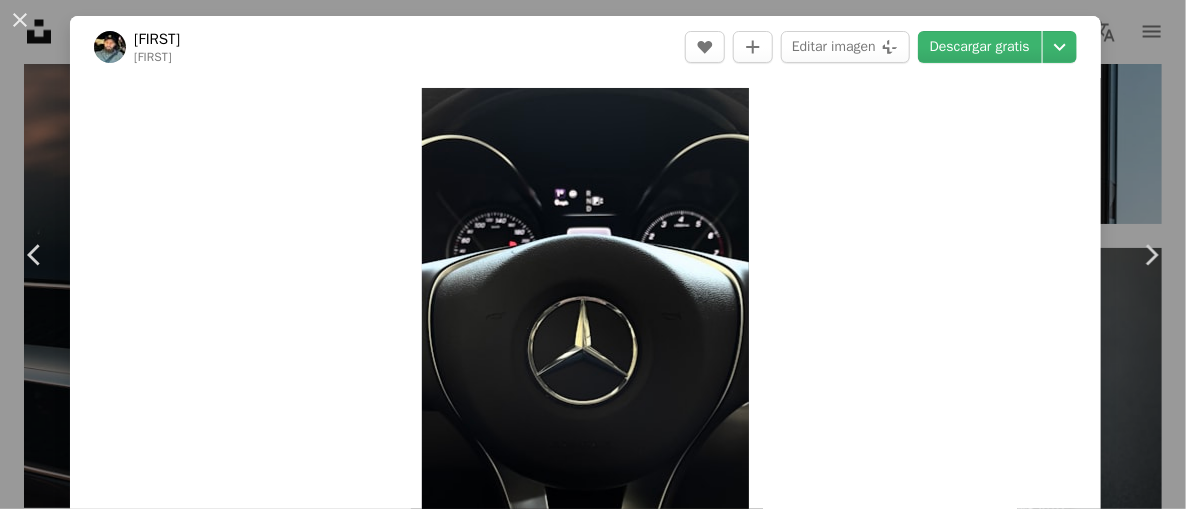 scroll, scrollTop: 0, scrollLeft: 0, axis: both 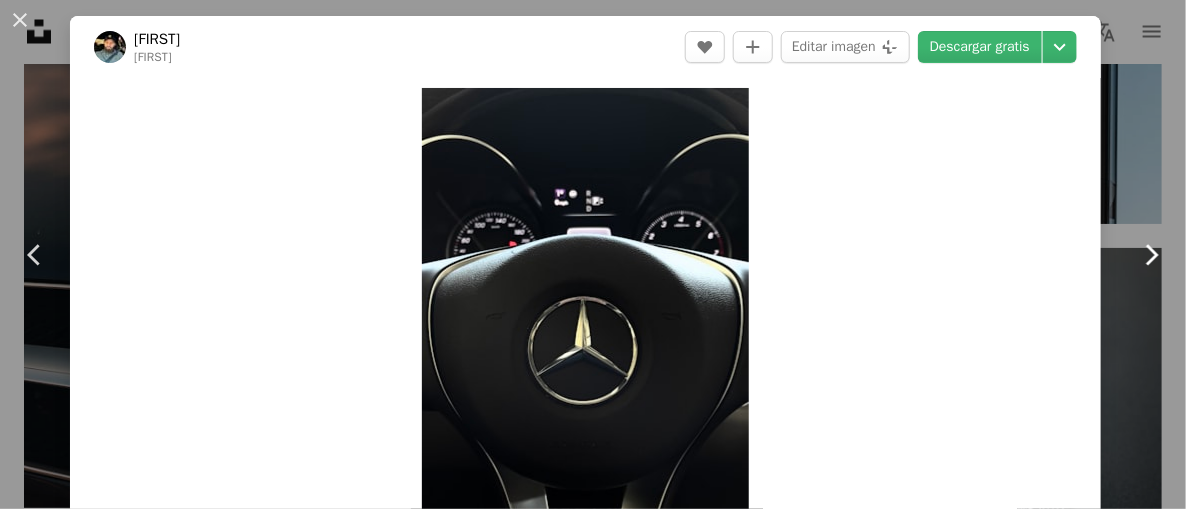 click on "Chevron right" 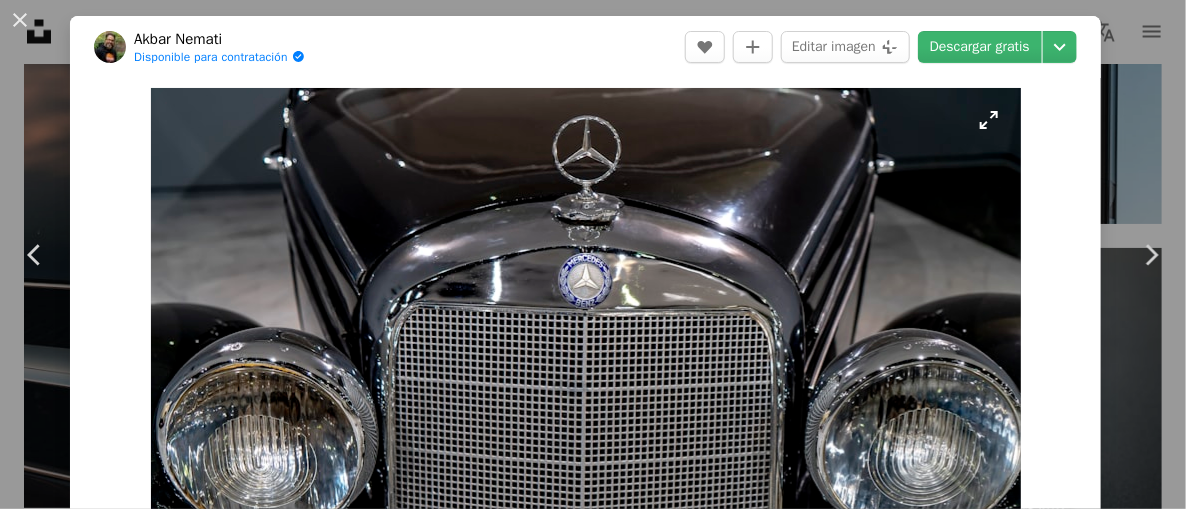 scroll, scrollTop: 199, scrollLeft: 0, axis: vertical 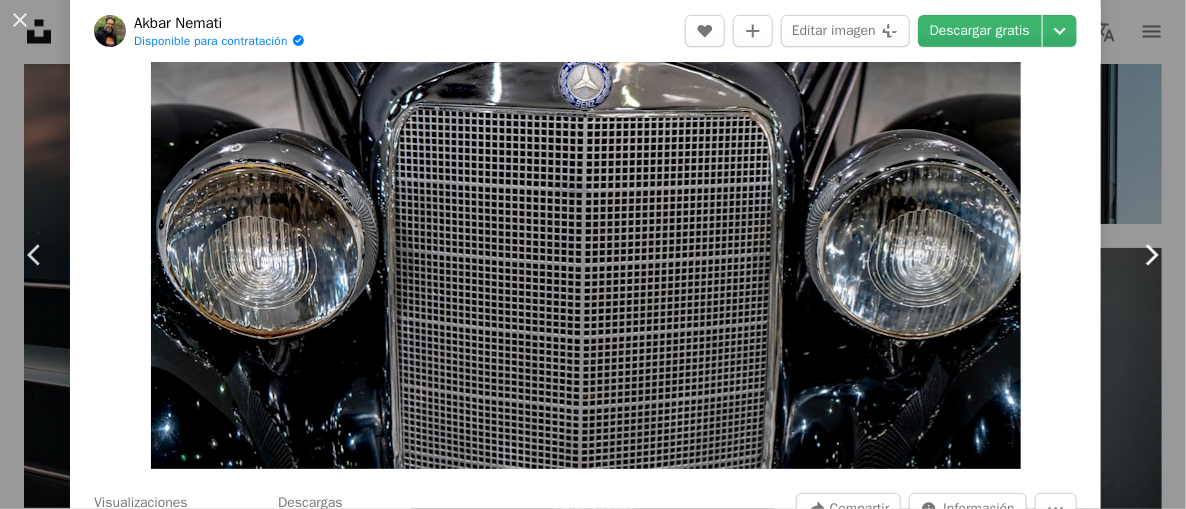 click 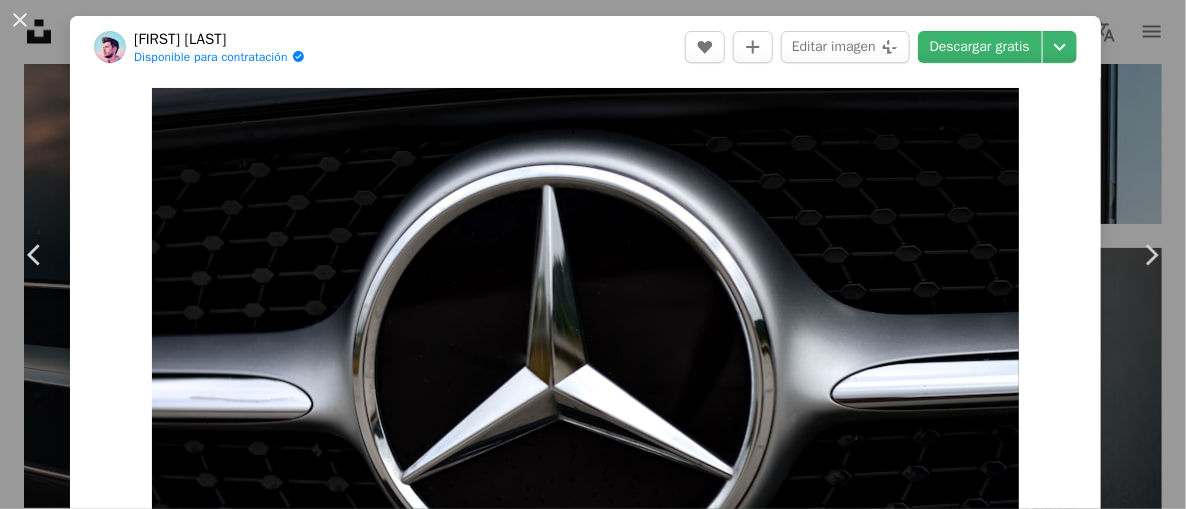 scroll, scrollTop: 199, scrollLeft: 0, axis: vertical 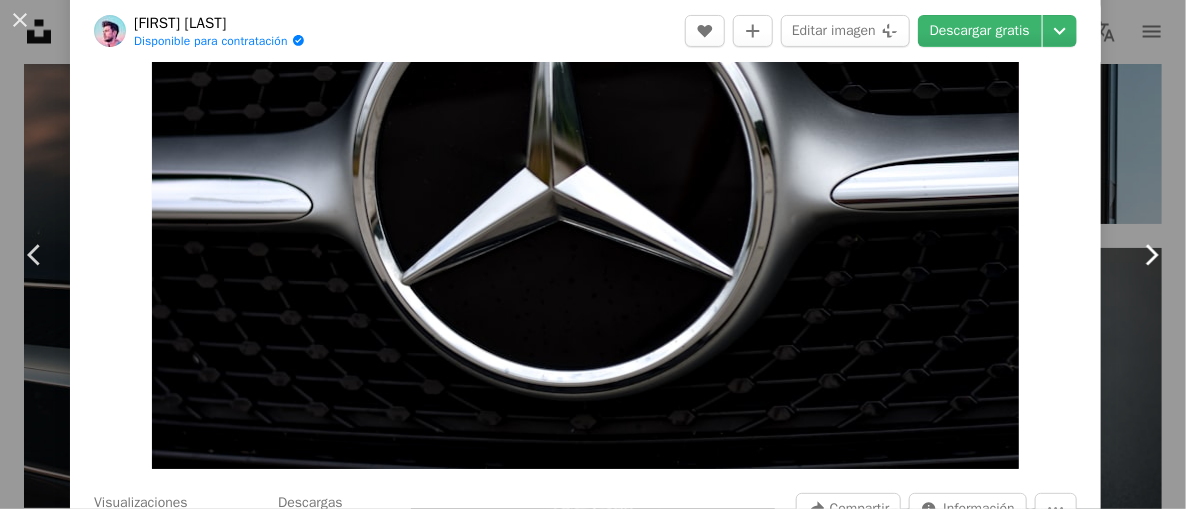 click on "Chevron right" 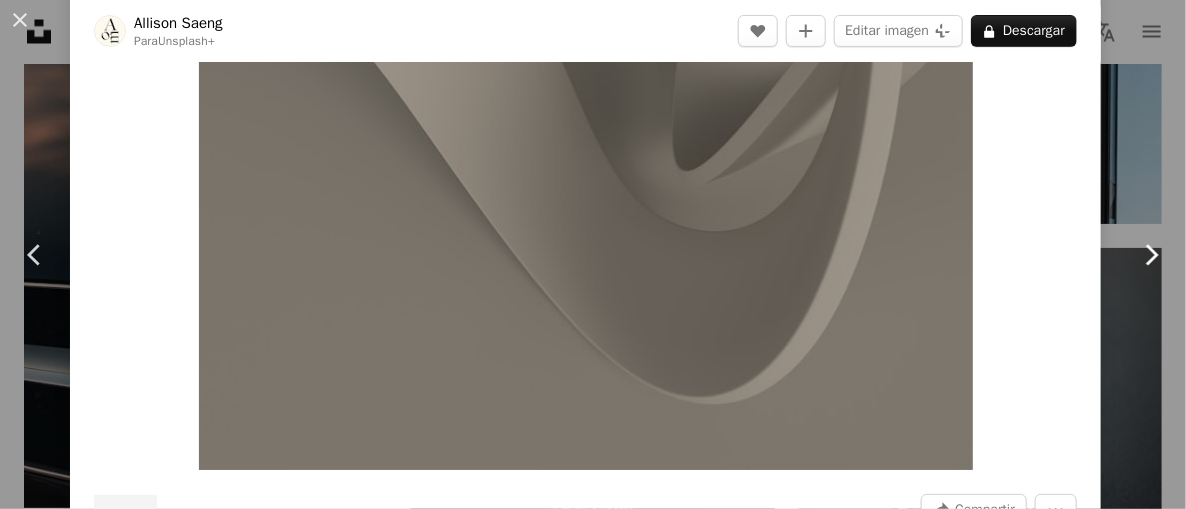 scroll, scrollTop: 0, scrollLeft: 0, axis: both 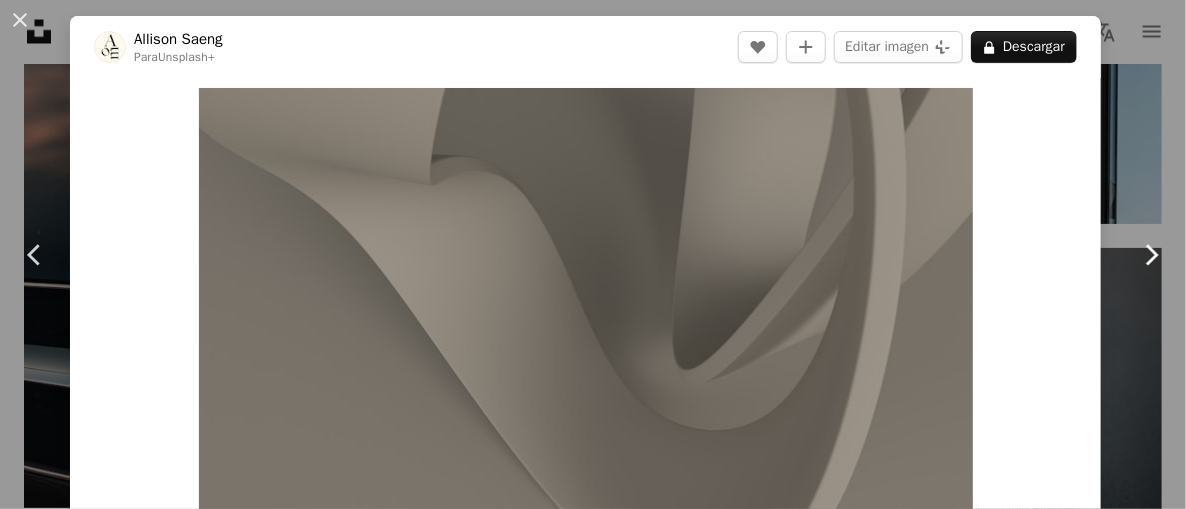 click on "Chevron right" 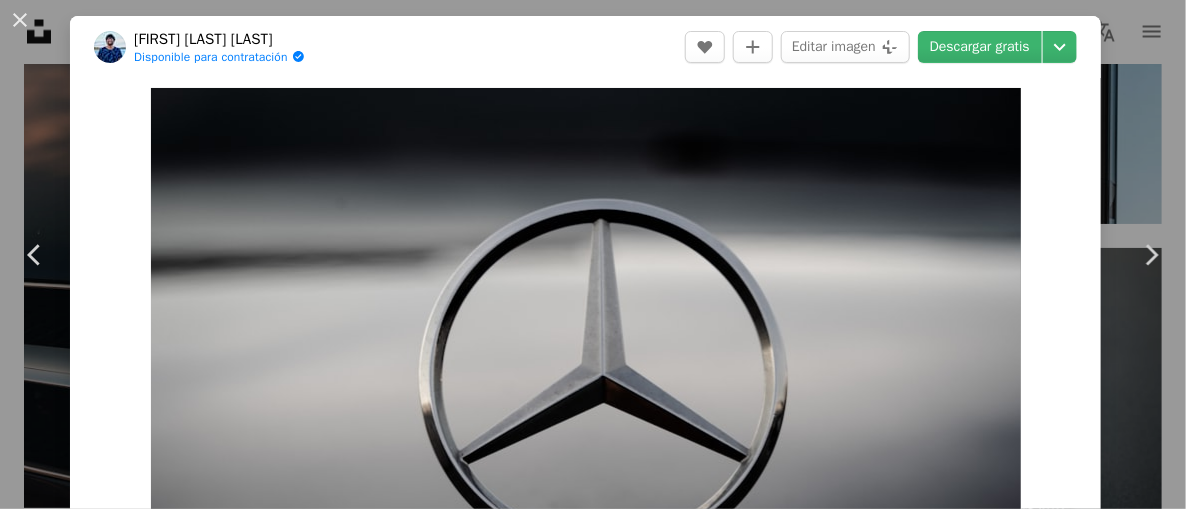 scroll, scrollTop: 99, scrollLeft: 0, axis: vertical 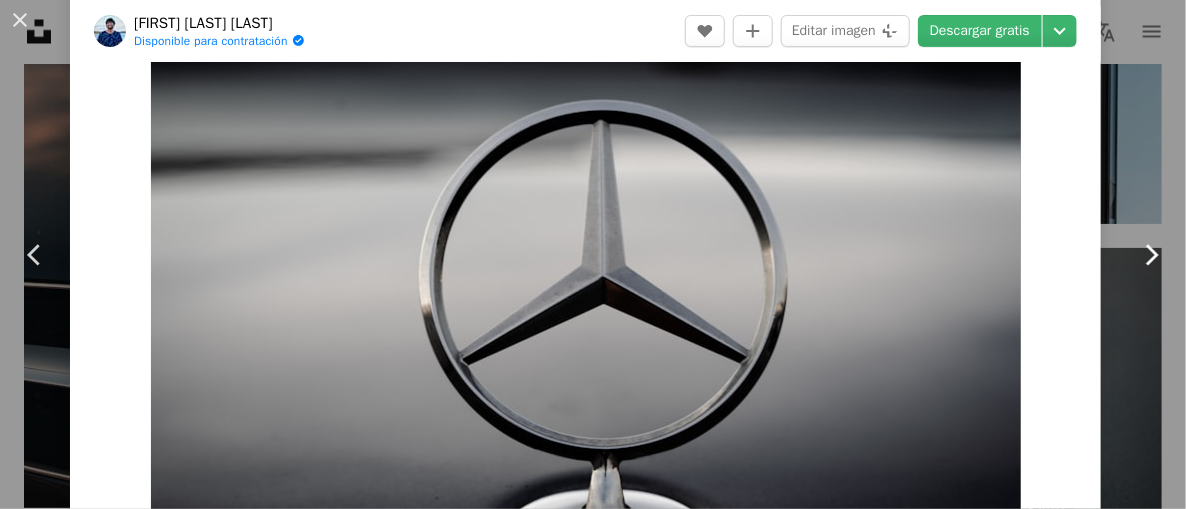 click on "Chevron right" 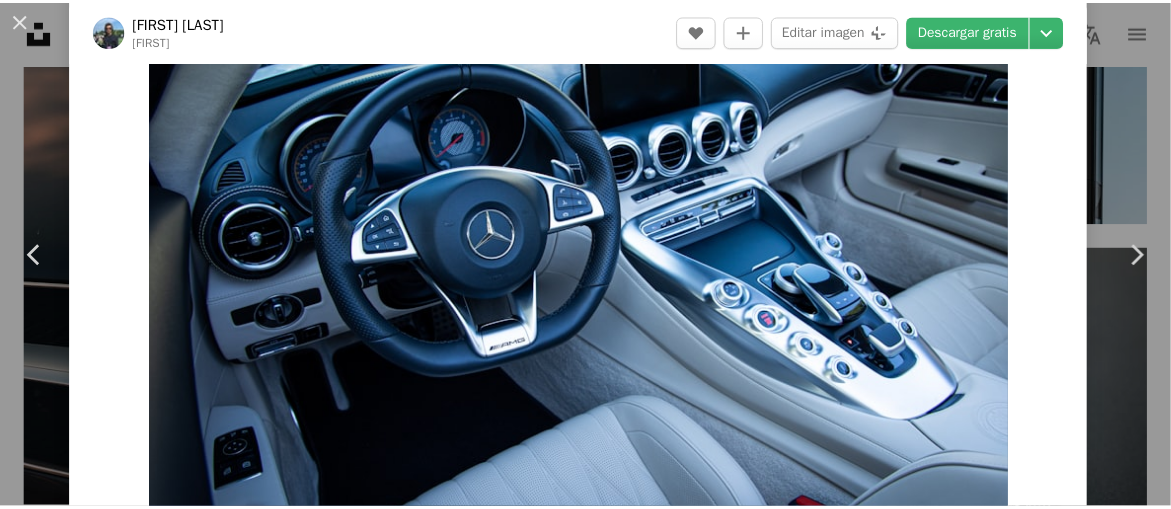 scroll, scrollTop: 0, scrollLeft: 0, axis: both 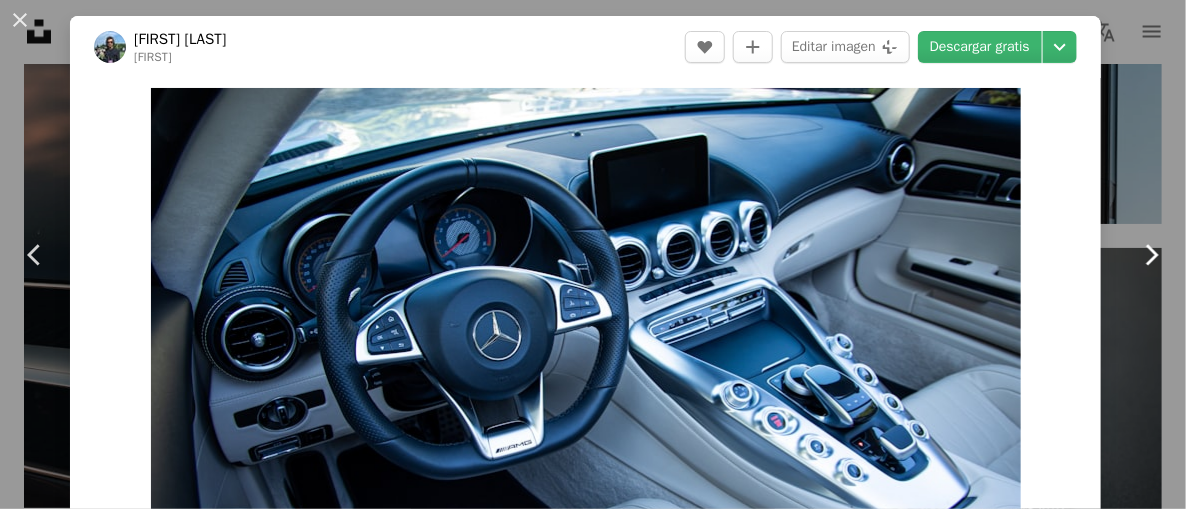 click on "Chevron right" 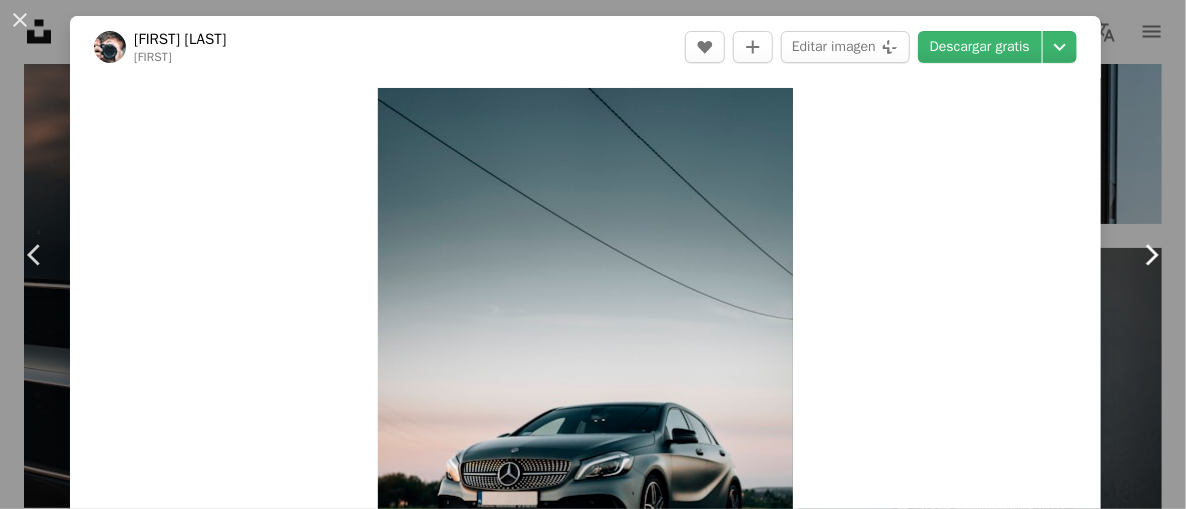 click on "Chevron right" 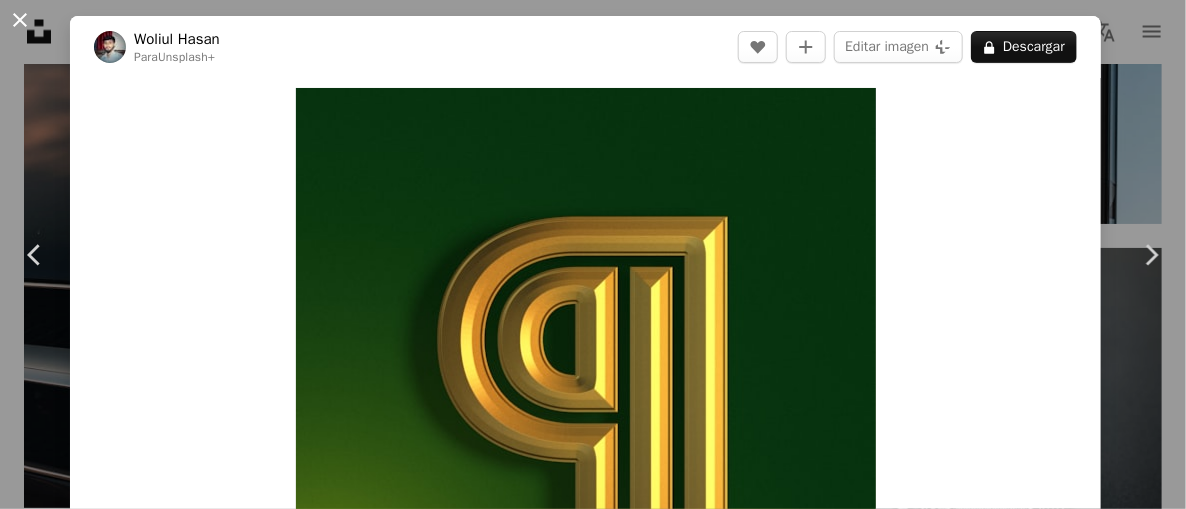 click on "An X shape" at bounding box center (20, 20) 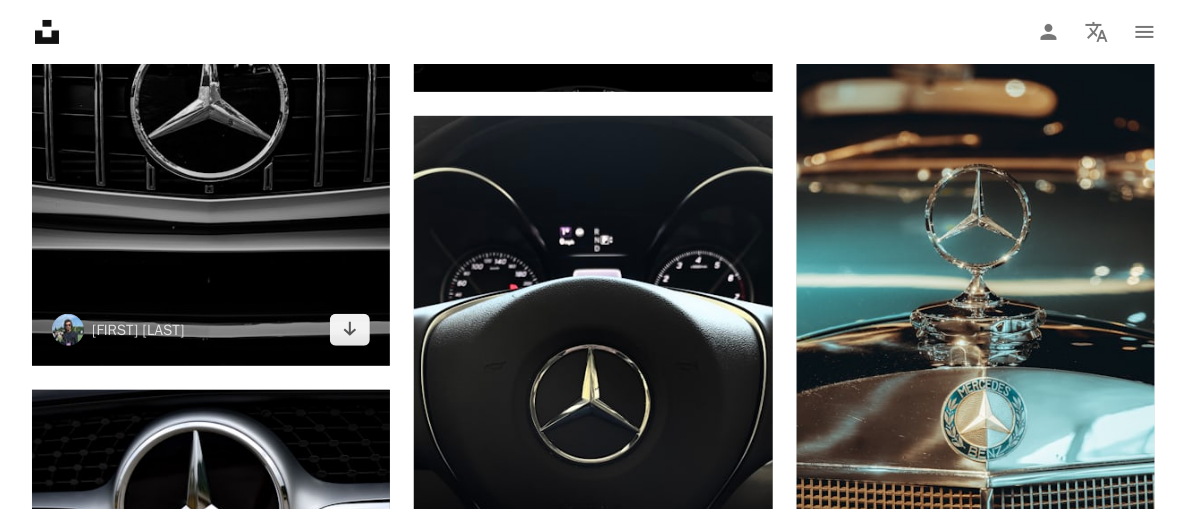 scroll, scrollTop: 2099, scrollLeft: 0, axis: vertical 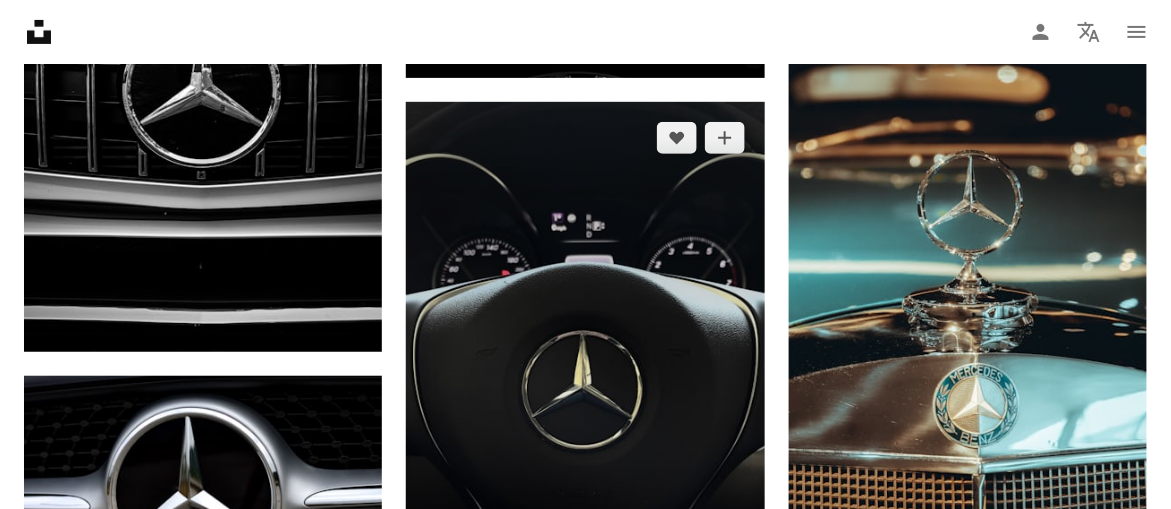 click at bounding box center [585, 420] 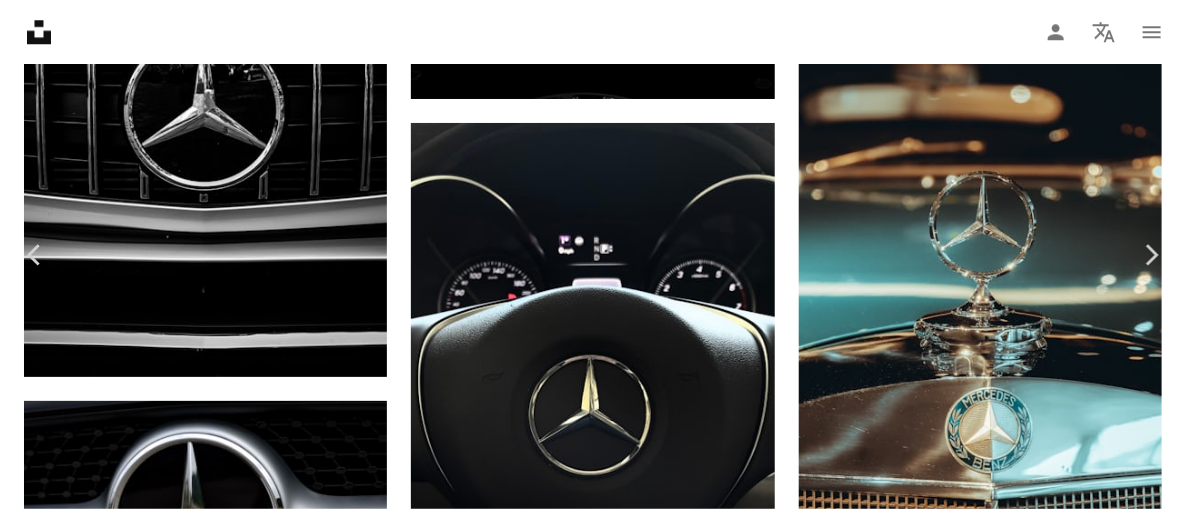 scroll, scrollTop: 1299, scrollLeft: 0, axis: vertical 